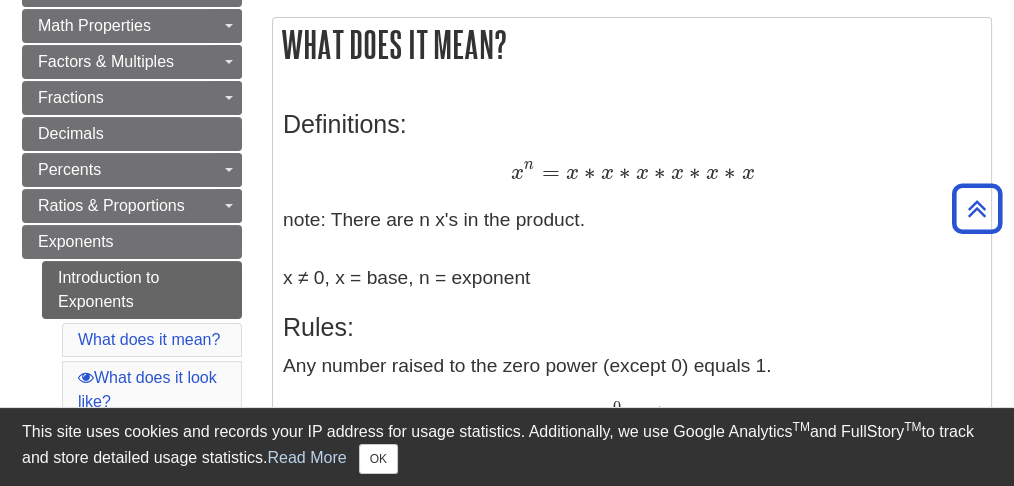 scroll, scrollTop: 433, scrollLeft: 0, axis: vertical 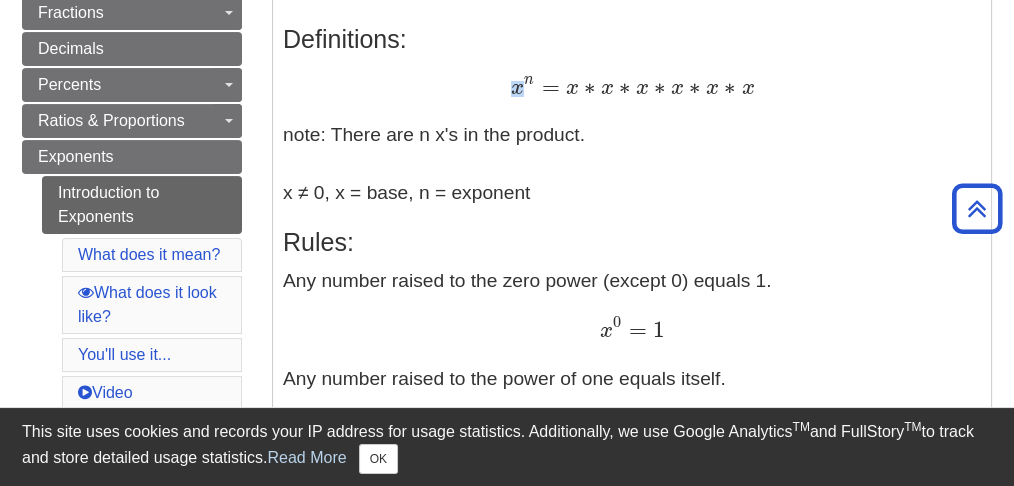 drag, startPoint x: 508, startPoint y: 89, endPoint x: 520, endPoint y: 88, distance: 12.0415945 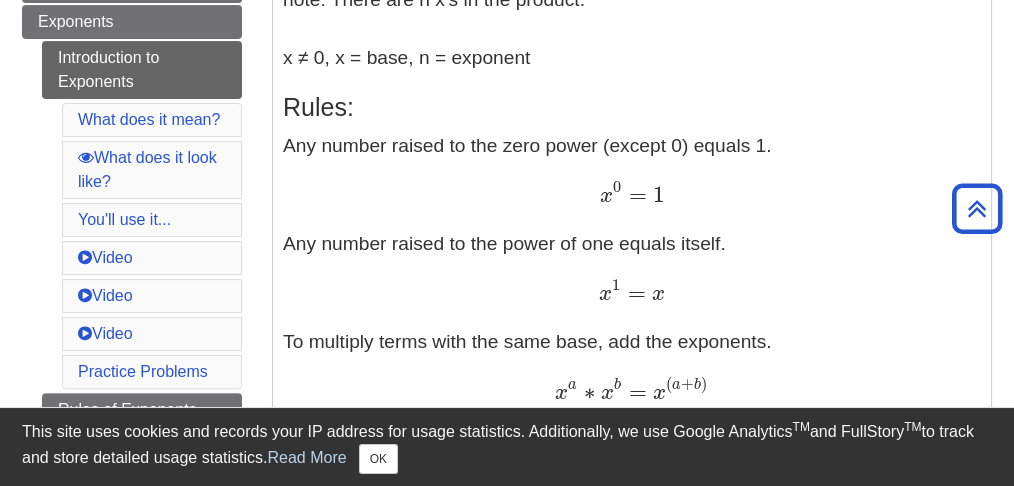 scroll, scrollTop: 633, scrollLeft: 0, axis: vertical 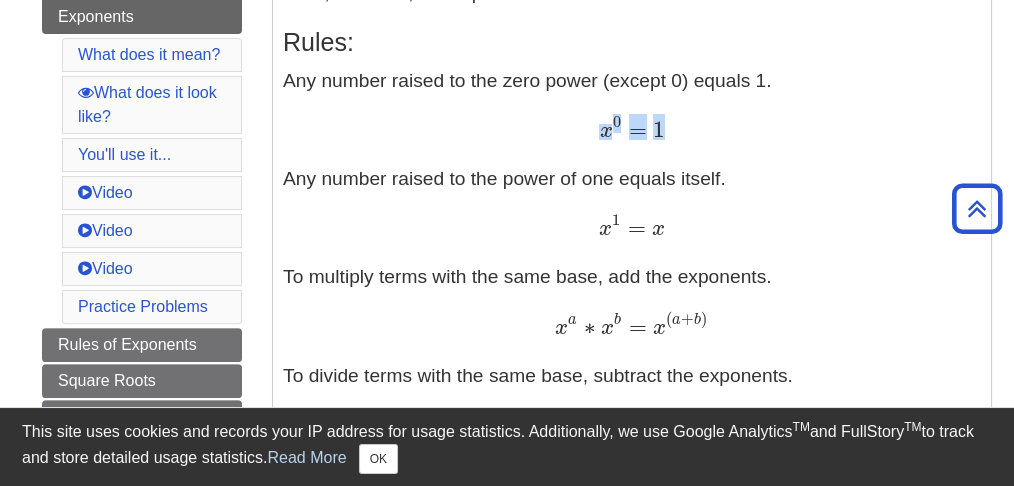 drag, startPoint x: 599, startPoint y: 127, endPoint x: 707, endPoint y: 132, distance: 108.11568 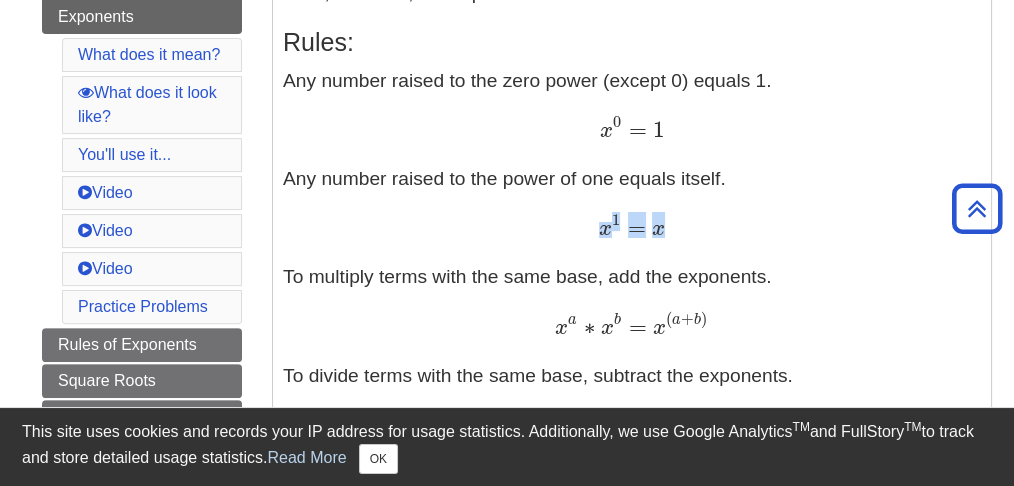 drag, startPoint x: 590, startPoint y: 227, endPoint x: 669, endPoint y: 227, distance: 79 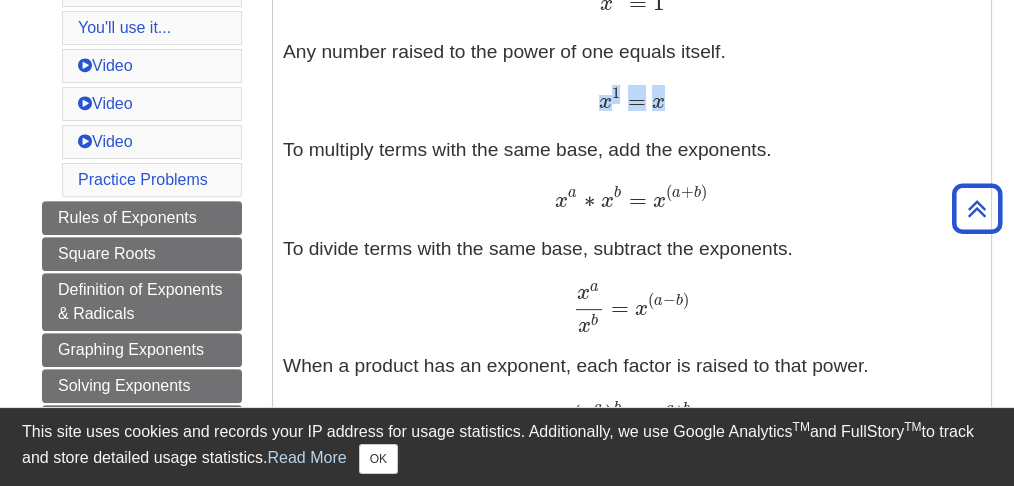 scroll, scrollTop: 766, scrollLeft: 0, axis: vertical 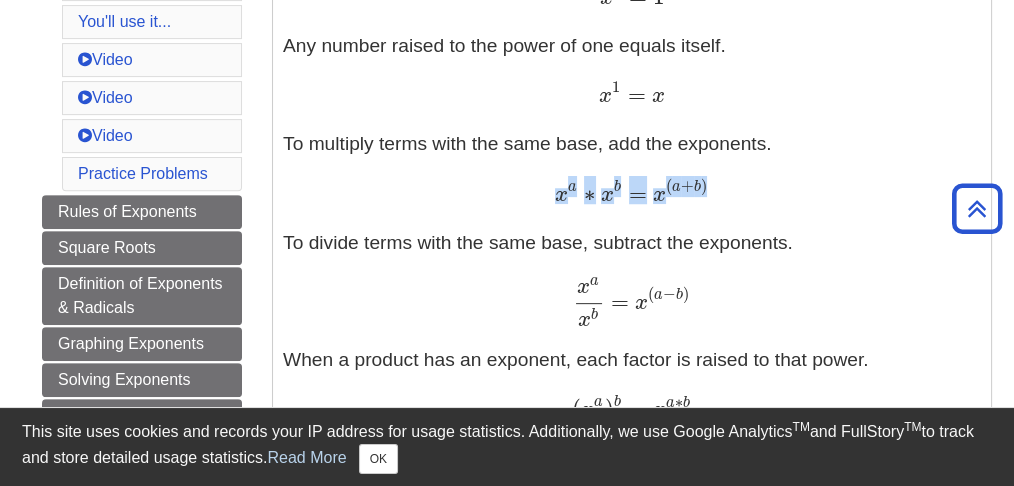 drag, startPoint x: 548, startPoint y: 175, endPoint x: 709, endPoint y: 184, distance: 161.25136 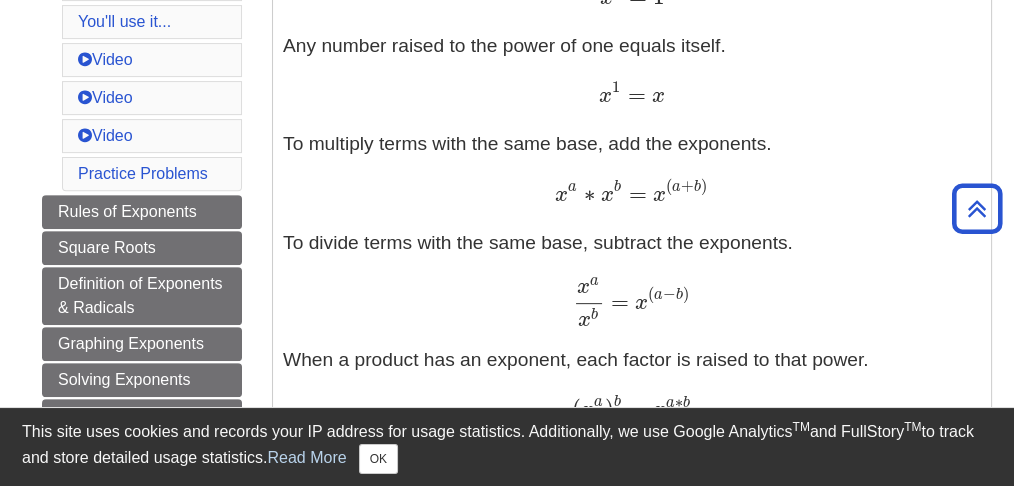 click on "x a ∗ x b = x ( a + b ) x a ∗ x b = x ( a + b )" at bounding box center (632, 194) 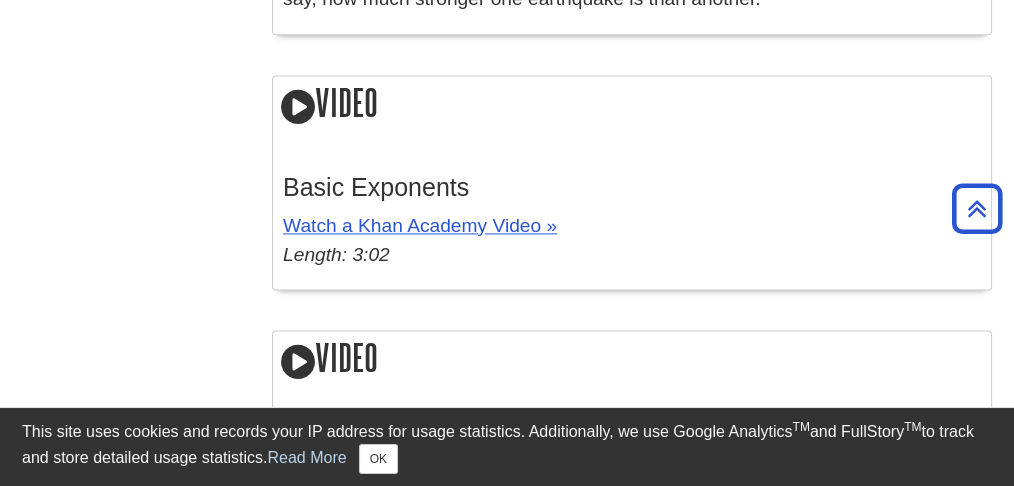 scroll, scrollTop: 2833, scrollLeft: 0, axis: vertical 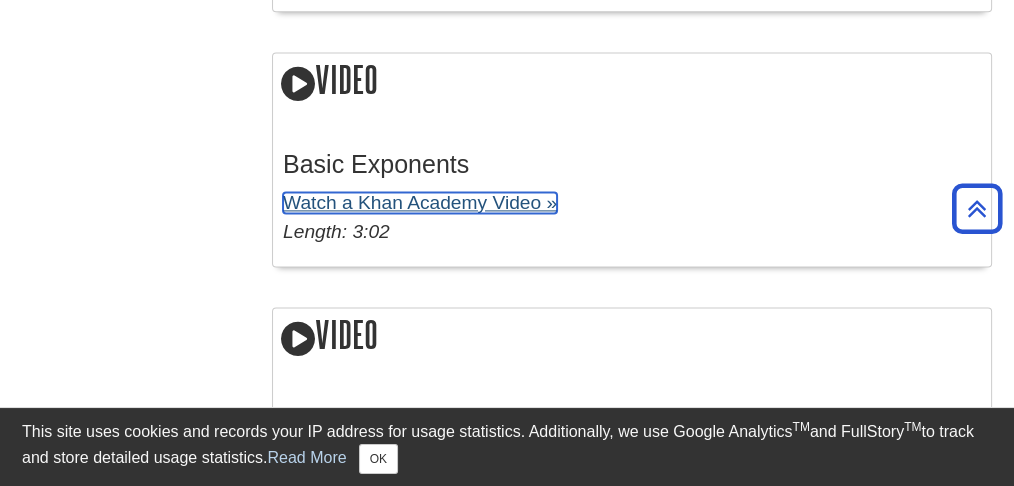 click on "Watch a Khan Academy Video »" at bounding box center [420, 202] 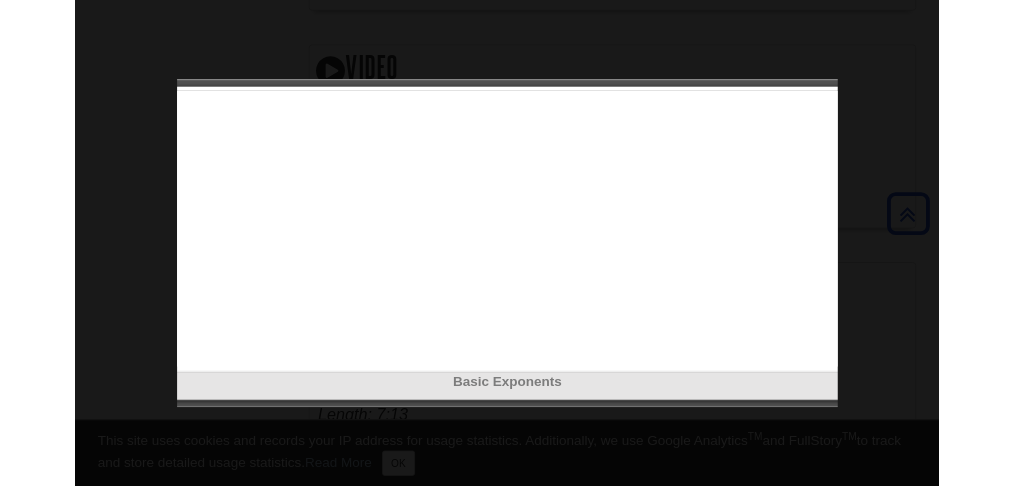 scroll, scrollTop: 2833, scrollLeft: 0, axis: vertical 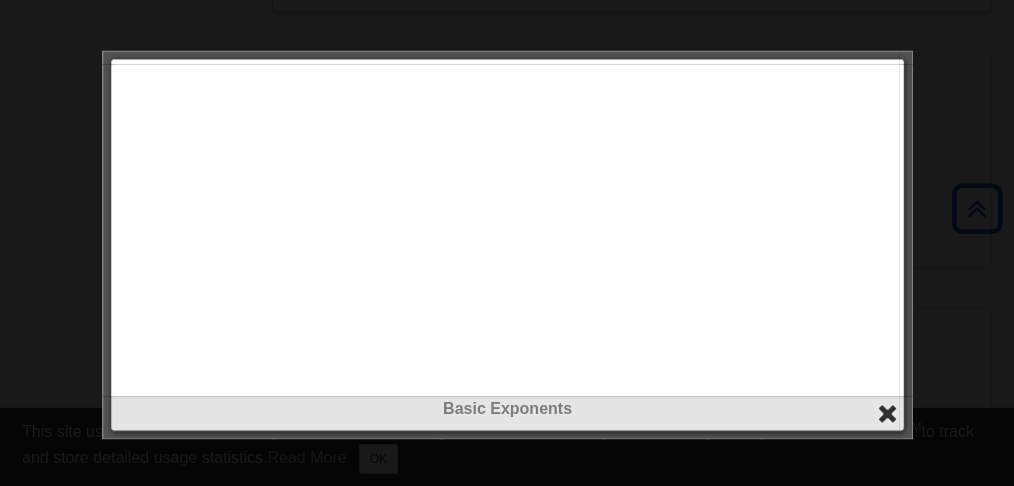 click on "close" at bounding box center (887, 413) 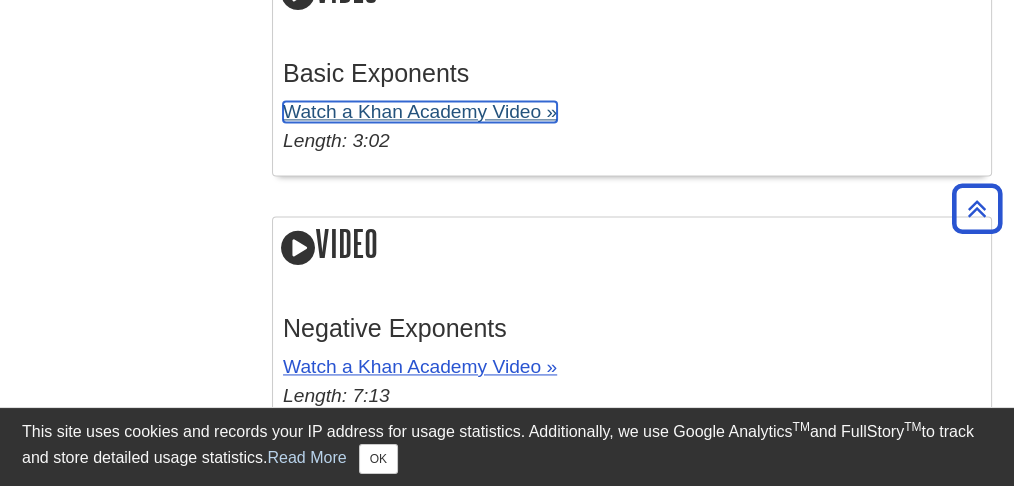 scroll, scrollTop: 3033, scrollLeft: 0, axis: vertical 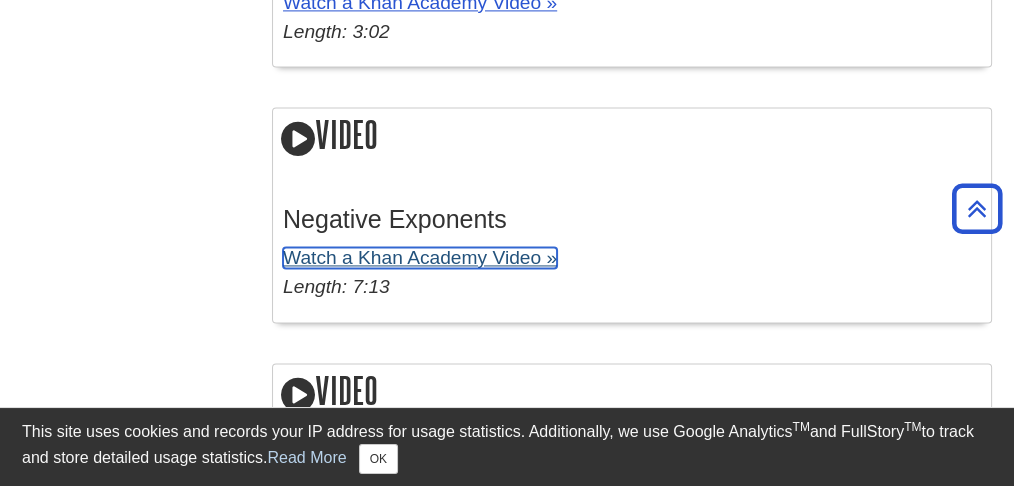 click on "Watch a Khan Academy Video »" at bounding box center (420, 257) 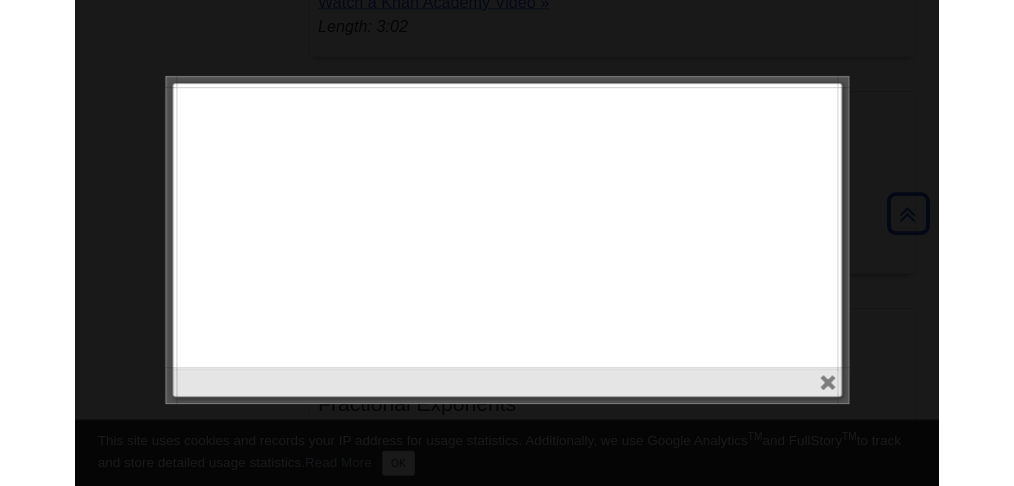 scroll, scrollTop: 3033, scrollLeft: 0, axis: vertical 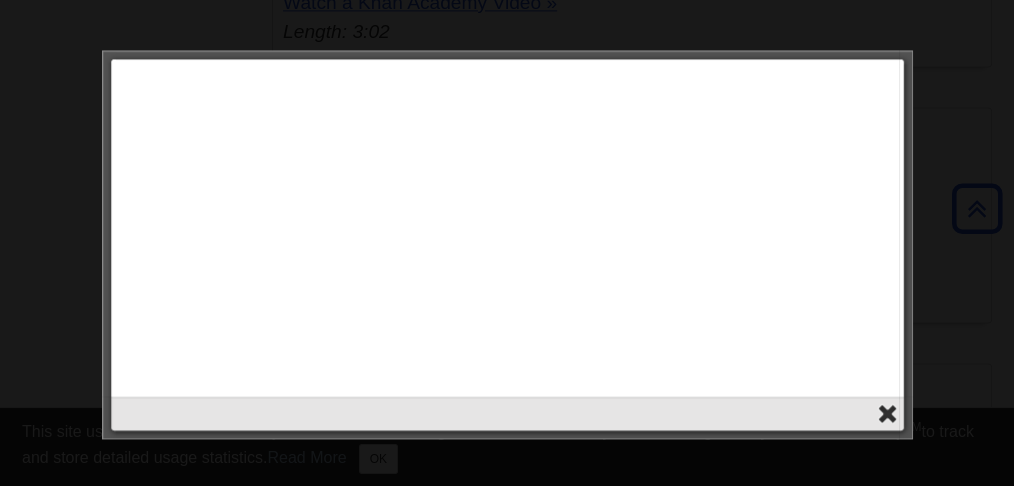 click on "close" at bounding box center [887, 413] 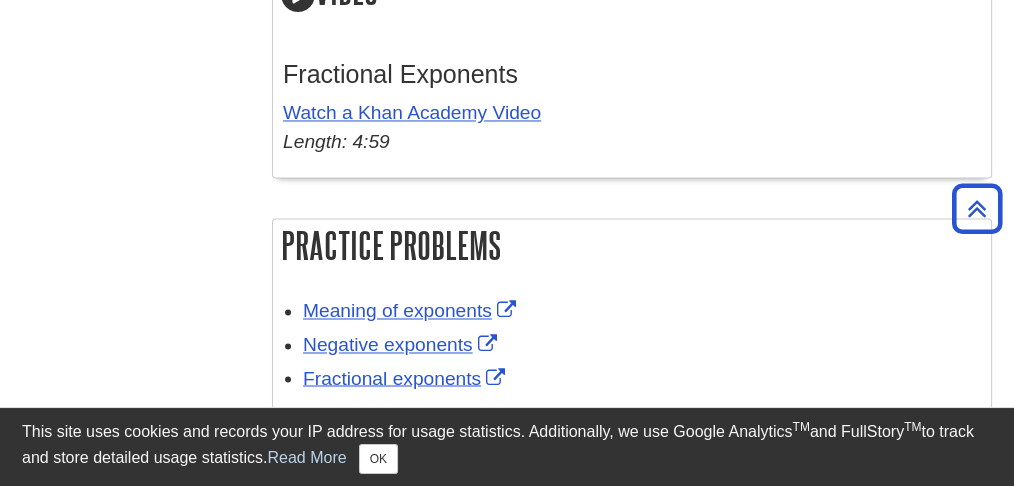 scroll, scrollTop: 3633, scrollLeft: 0, axis: vertical 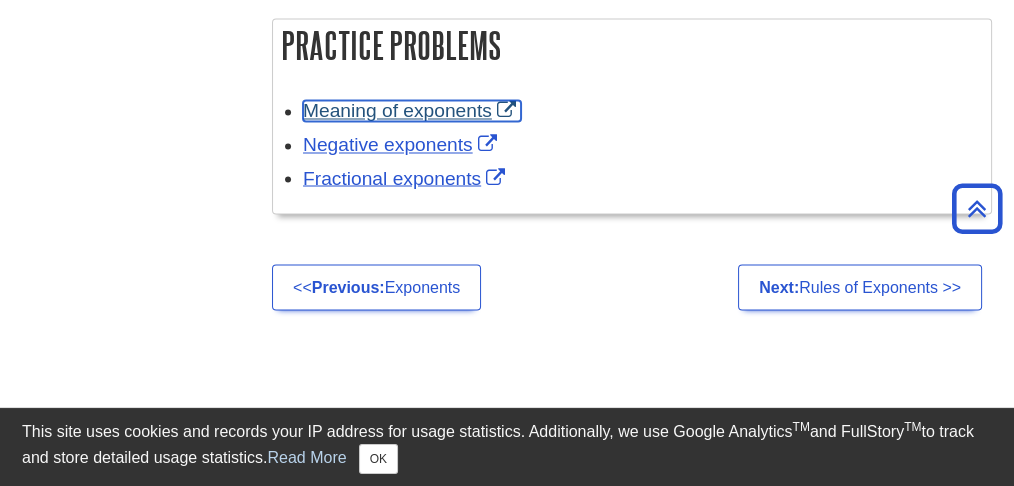 click on "Meaning of exponents" at bounding box center (412, 110) 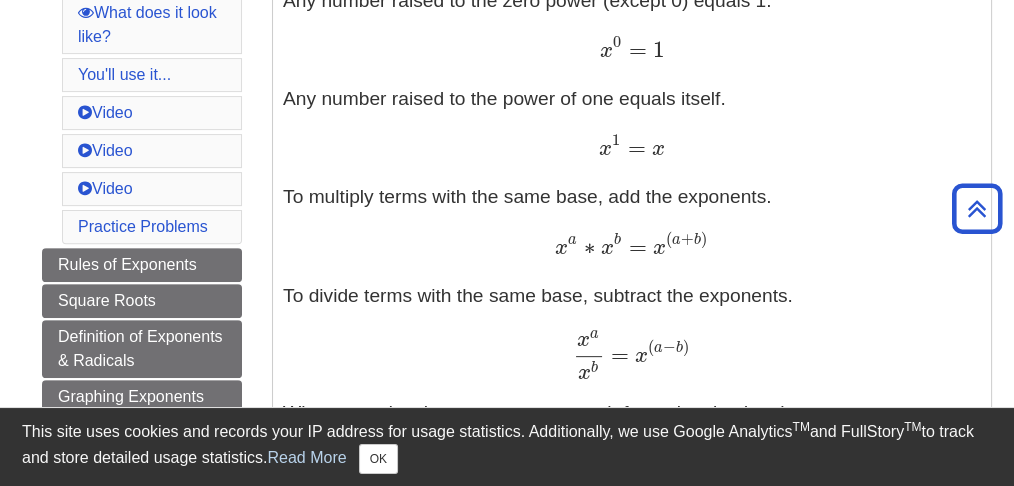scroll, scrollTop: 0, scrollLeft: 0, axis: both 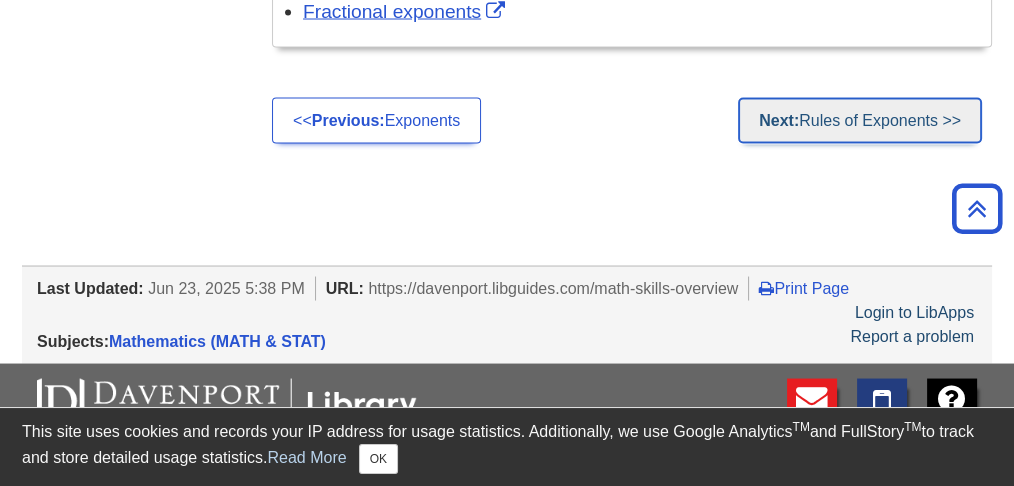 click on "Next:  Rules of Exponents >>" at bounding box center [860, 120] 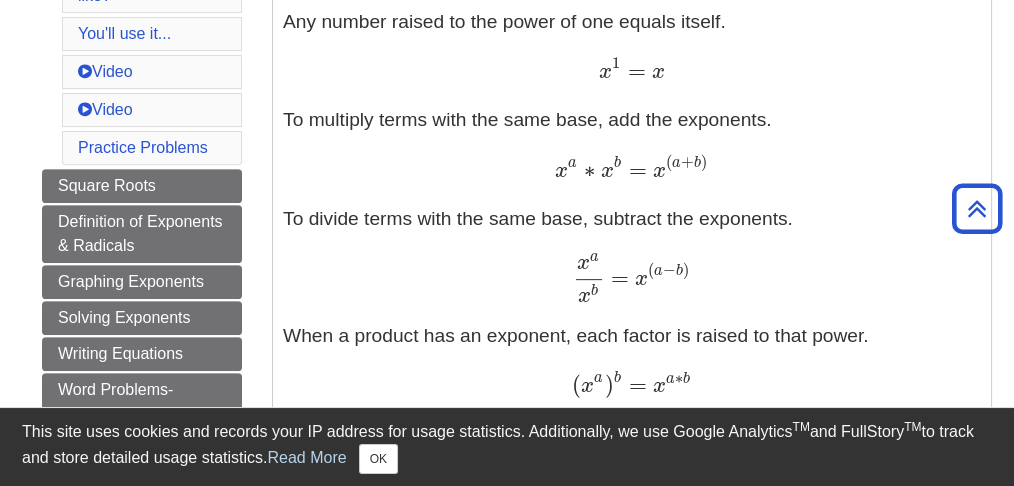 scroll, scrollTop: 666, scrollLeft: 0, axis: vertical 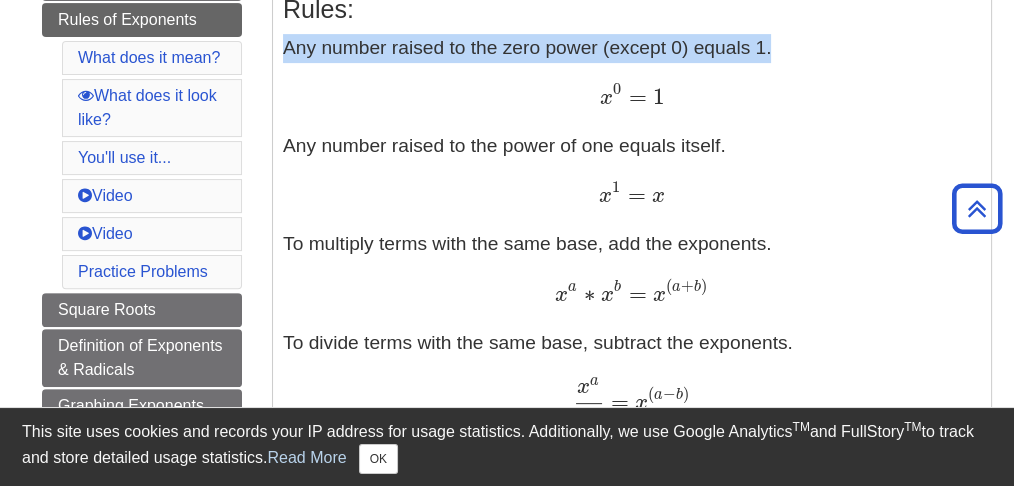 drag, startPoint x: 283, startPoint y: 50, endPoint x: 795, endPoint y: 56, distance: 512.03516 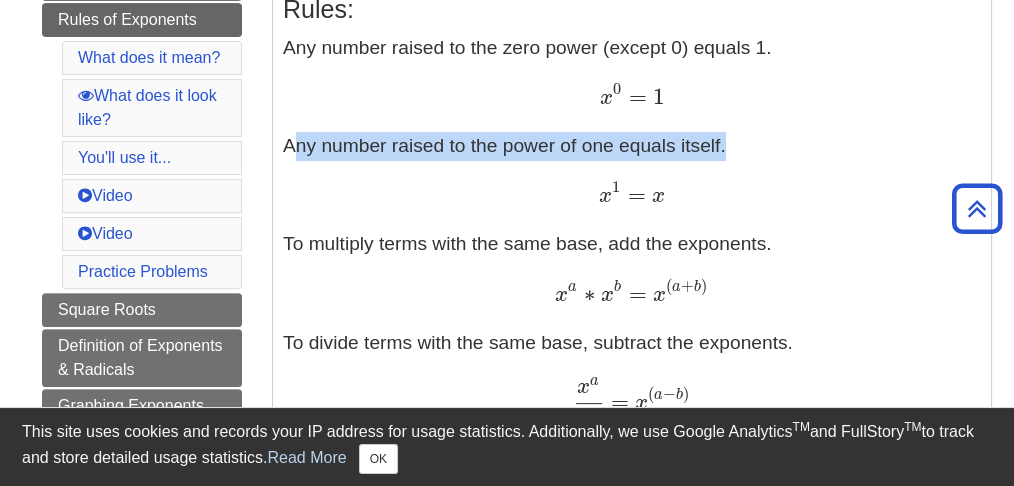 drag, startPoint x: 284, startPoint y: 142, endPoint x: 721, endPoint y: 148, distance: 437.0412 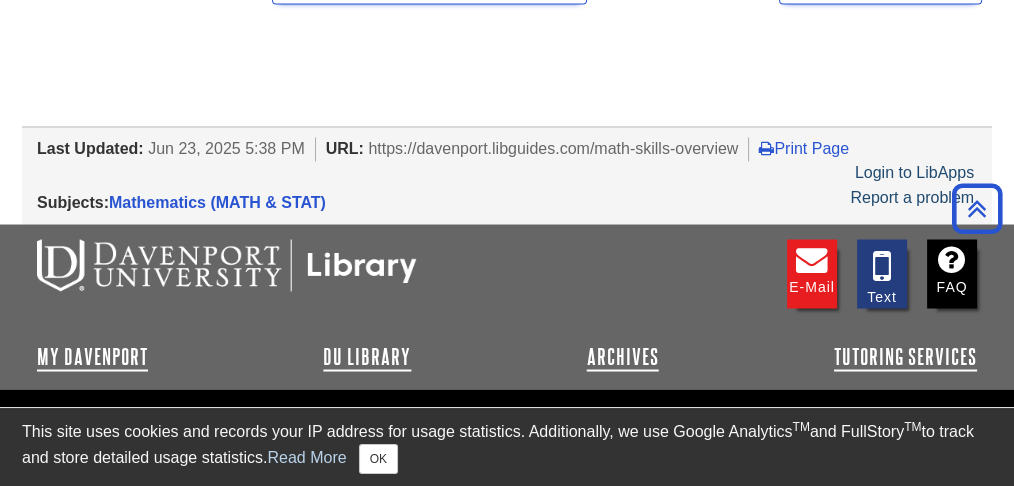 scroll, scrollTop: 3266, scrollLeft: 0, axis: vertical 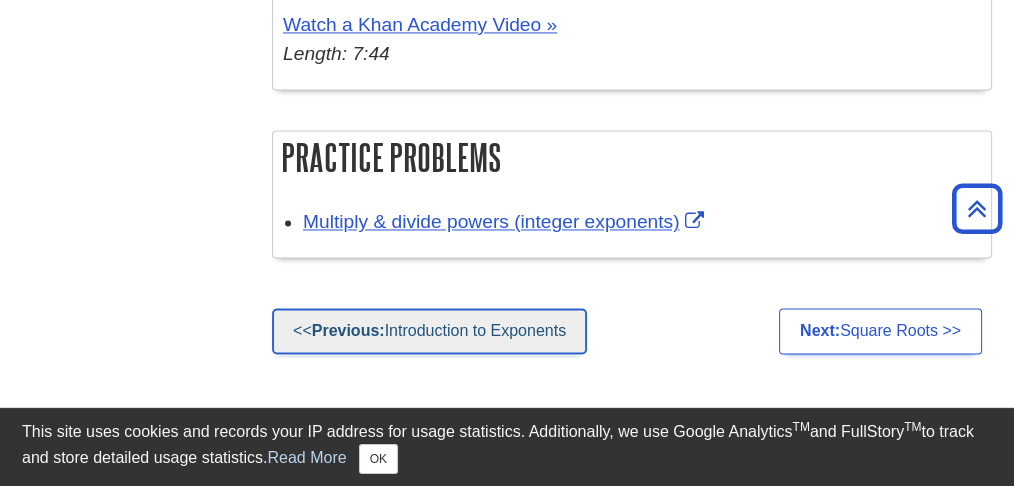 click on "Previous:" at bounding box center [348, 330] 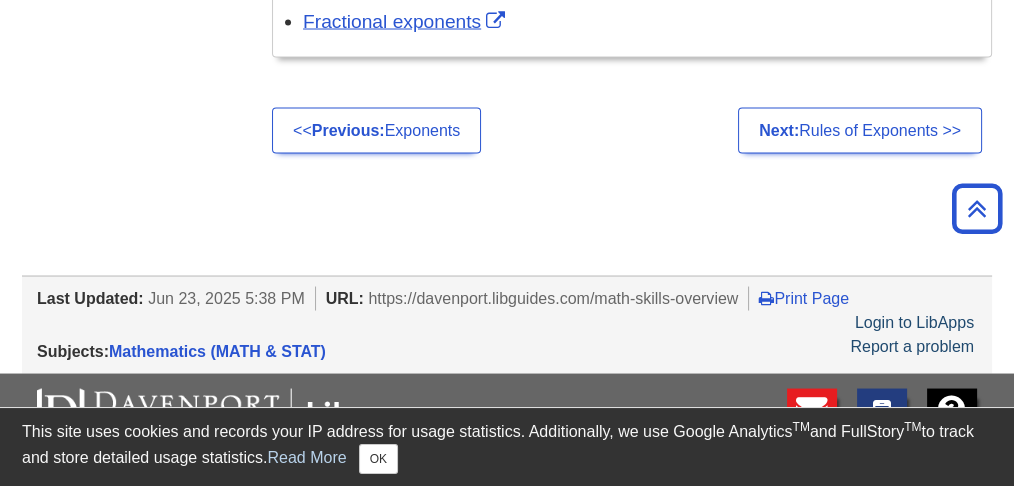 scroll, scrollTop: 3669, scrollLeft: 0, axis: vertical 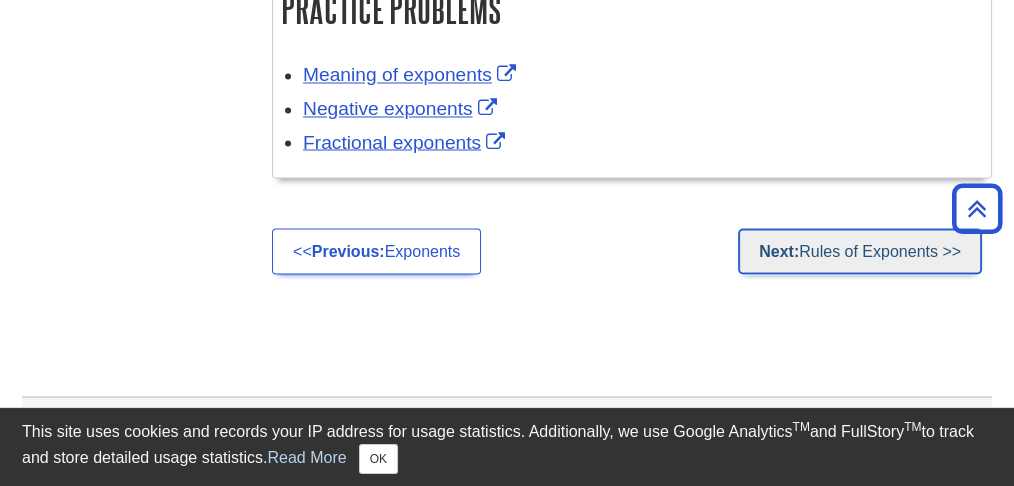 click on "Next:  Rules of Exponents >>" at bounding box center [860, 251] 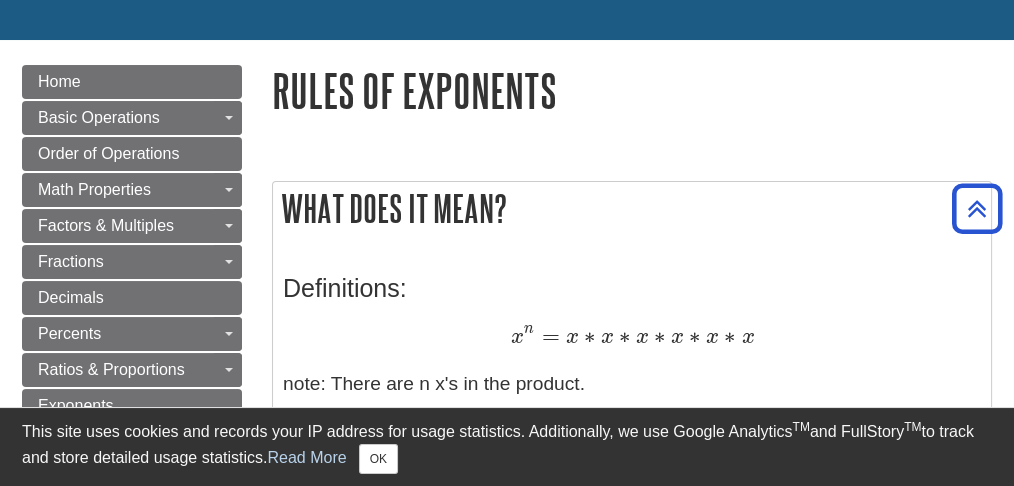 scroll, scrollTop: 66, scrollLeft: 0, axis: vertical 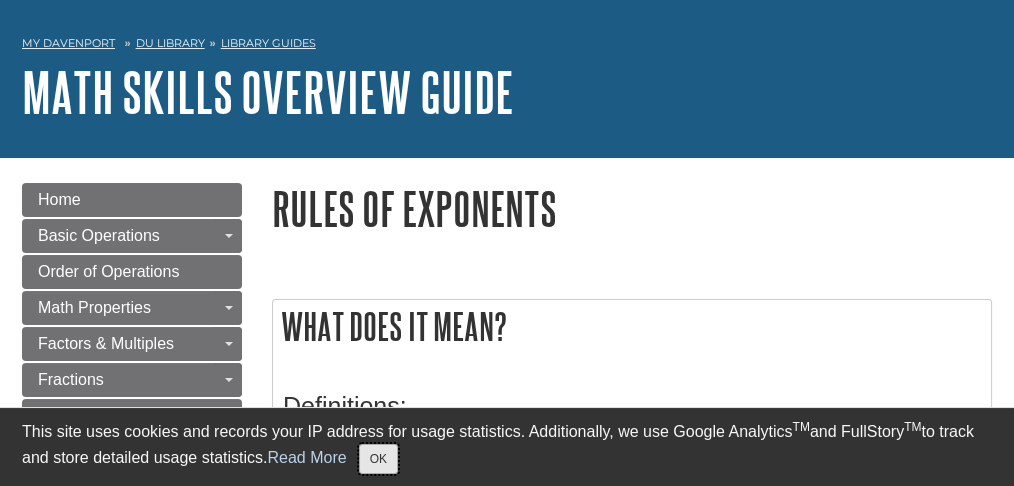 click on "OK" at bounding box center [378, 459] 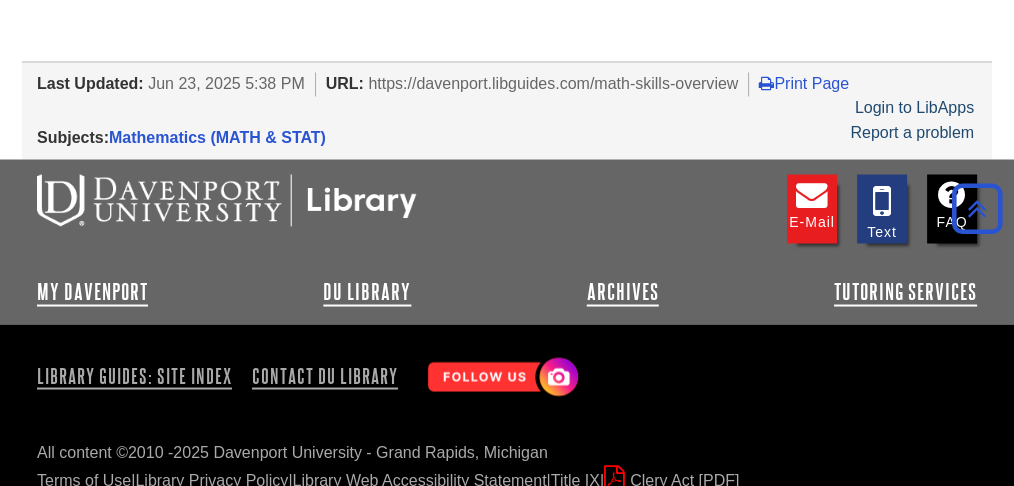 scroll, scrollTop: 3214, scrollLeft: 0, axis: vertical 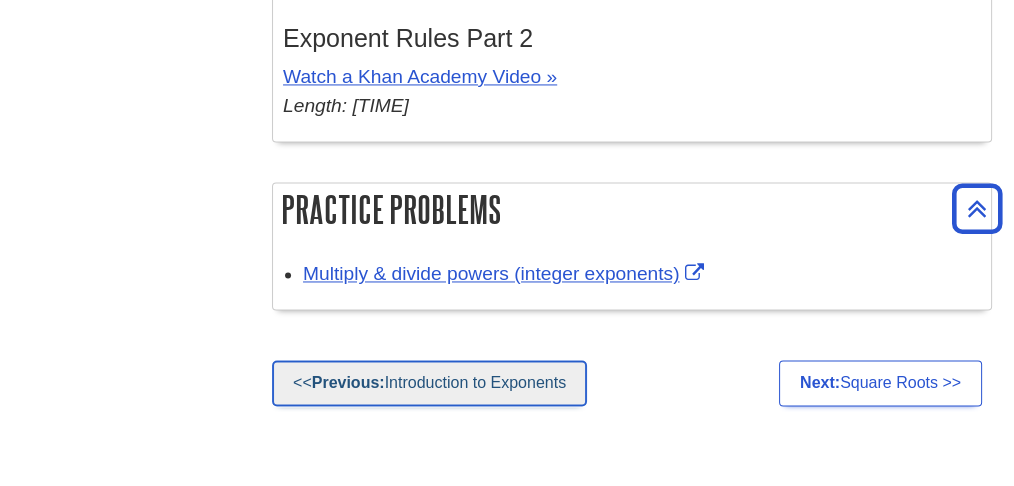 click on "<<  Previous:  Introduction to Exponents" at bounding box center [429, 383] 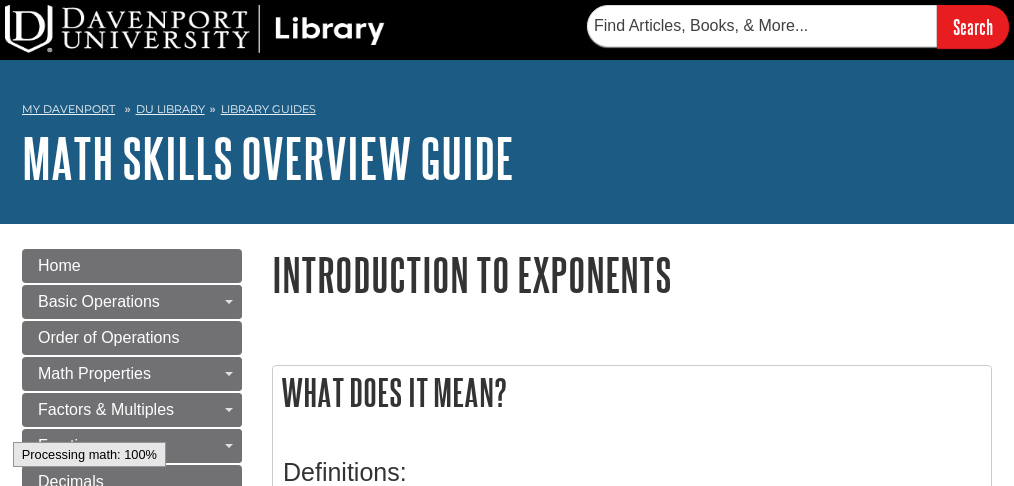 scroll, scrollTop: 0, scrollLeft: 0, axis: both 